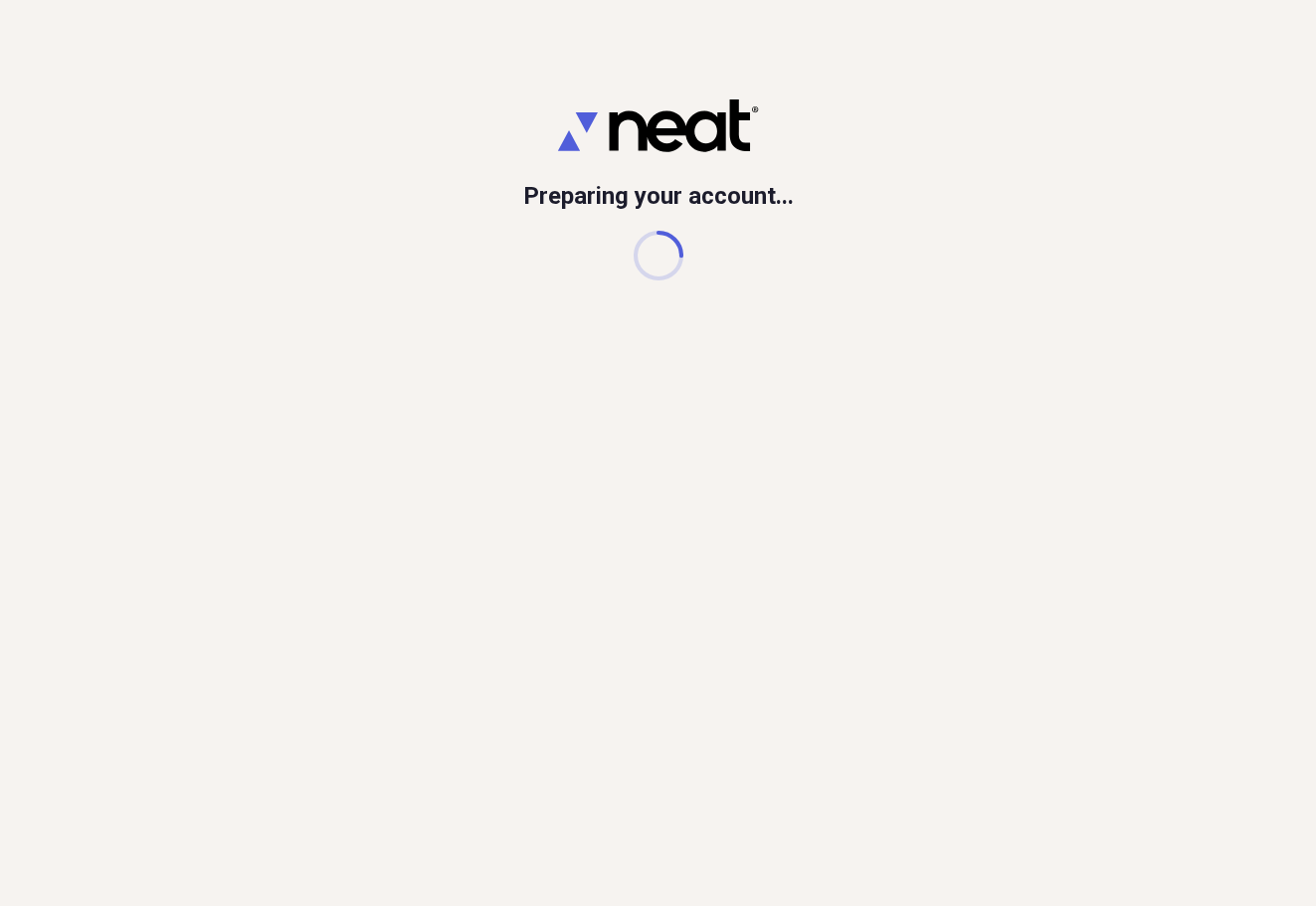 scroll, scrollTop: 0, scrollLeft: 0, axis: both 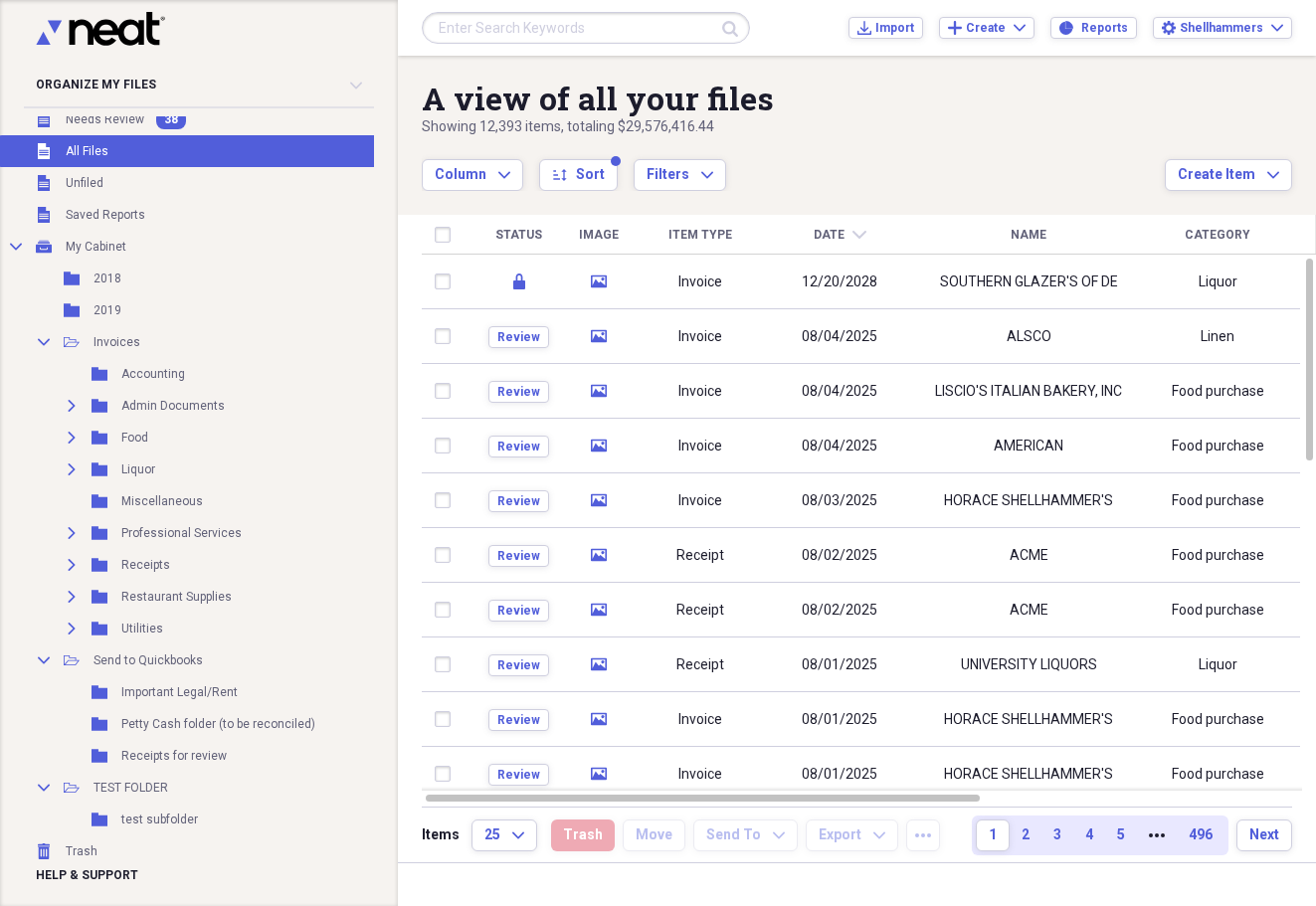 click at bounding box center (586, 28) 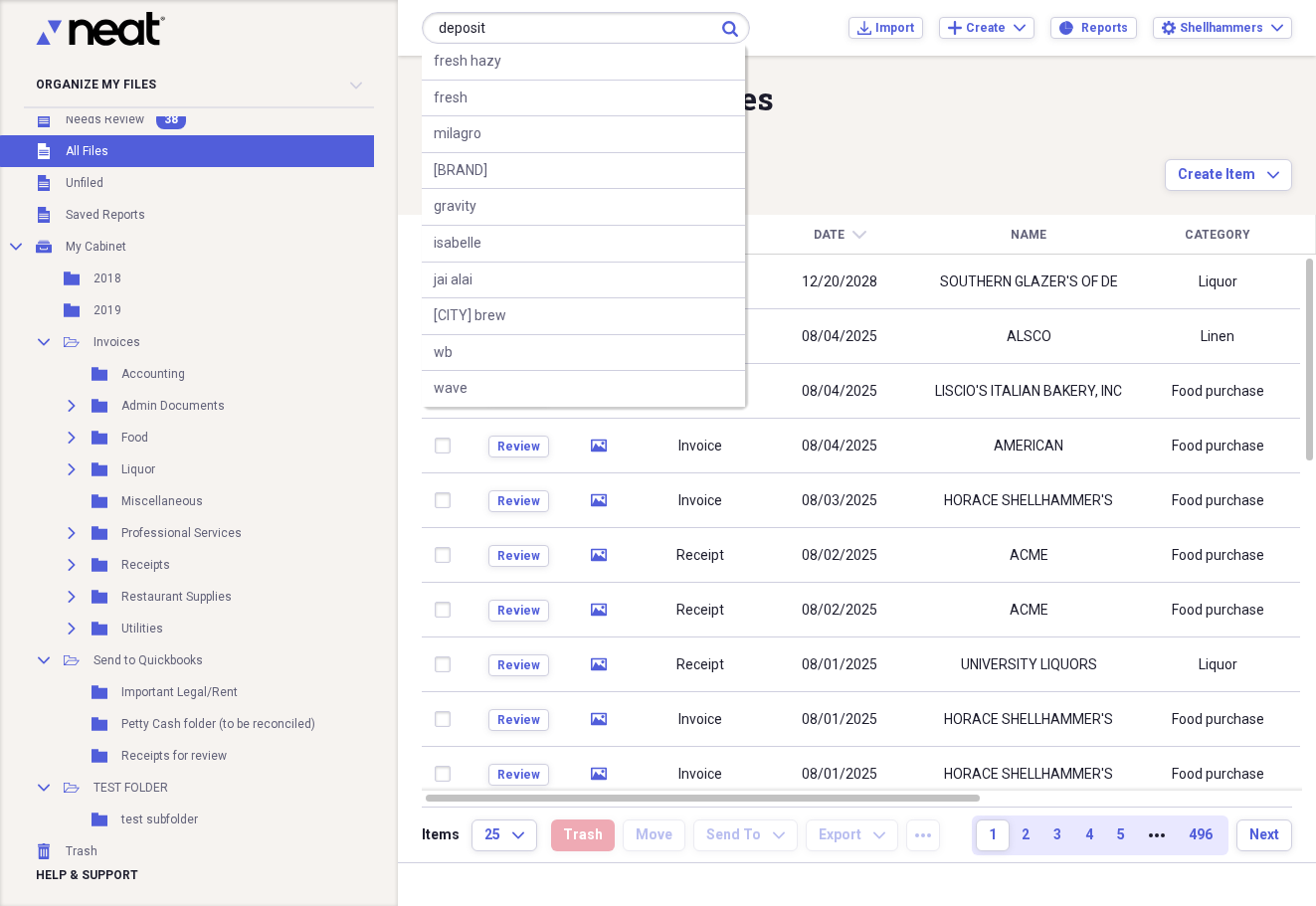type on "deposit" 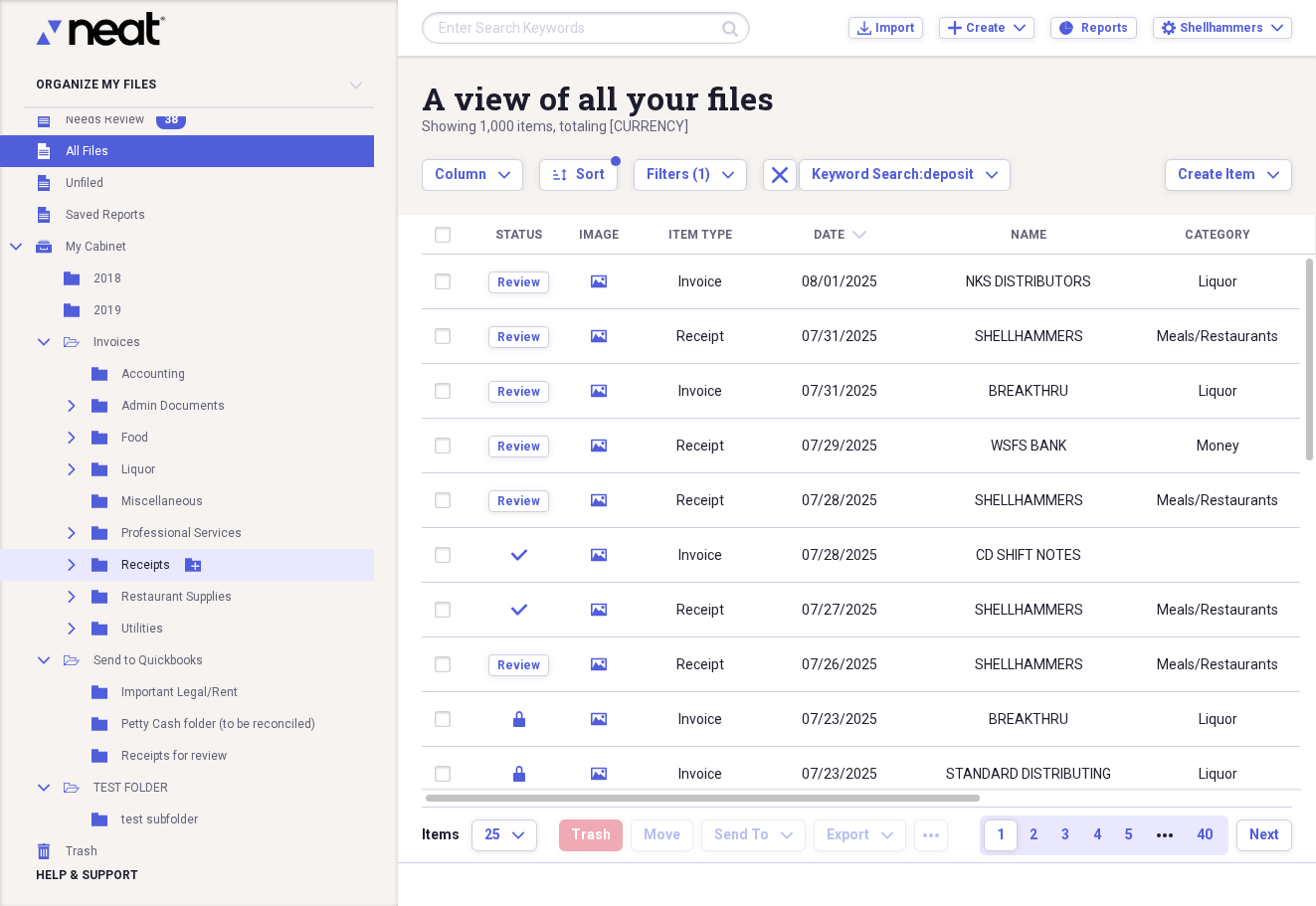 click 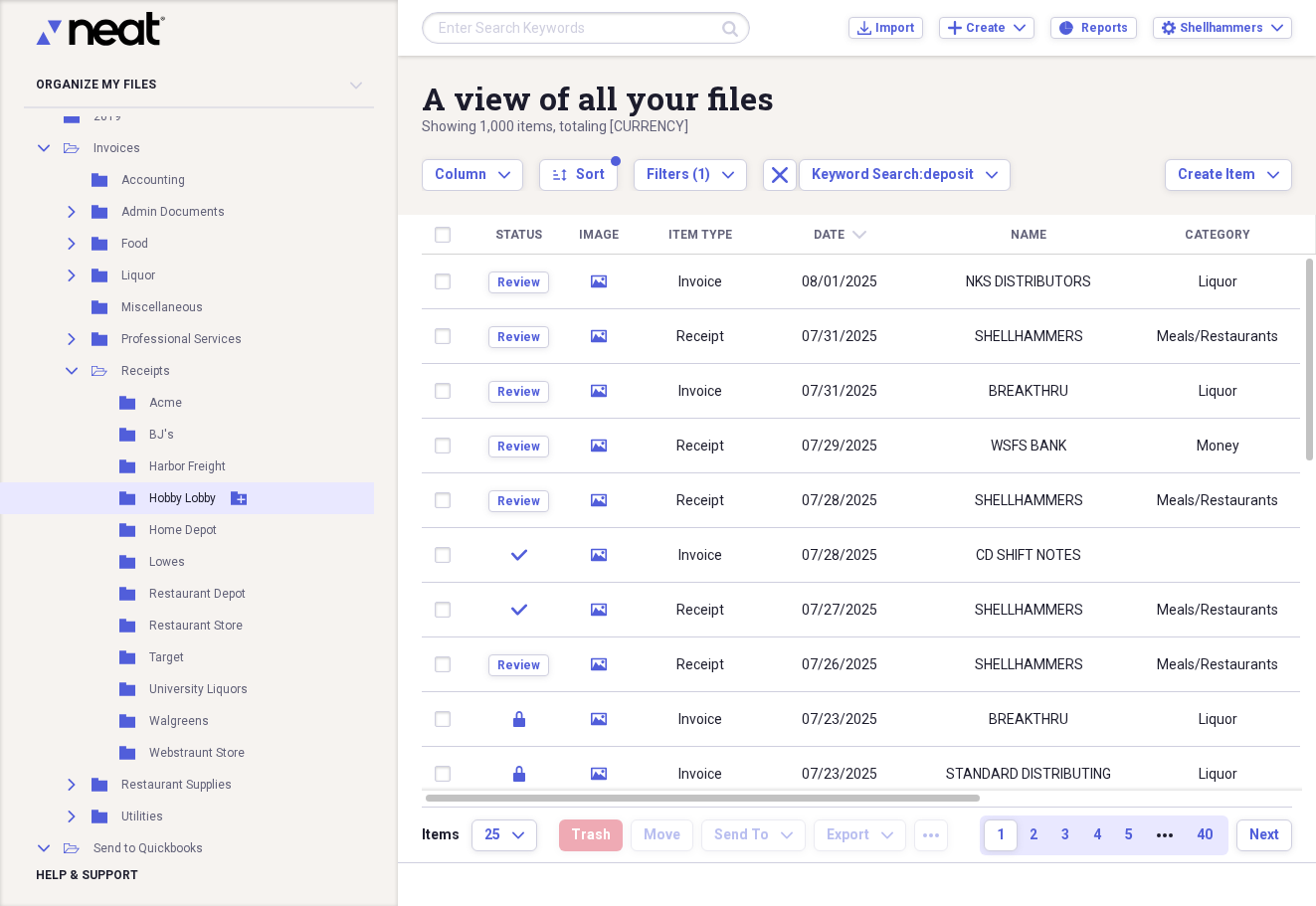 scroll, scrollTop: 215, scrollLeft: 0, axis: vertical 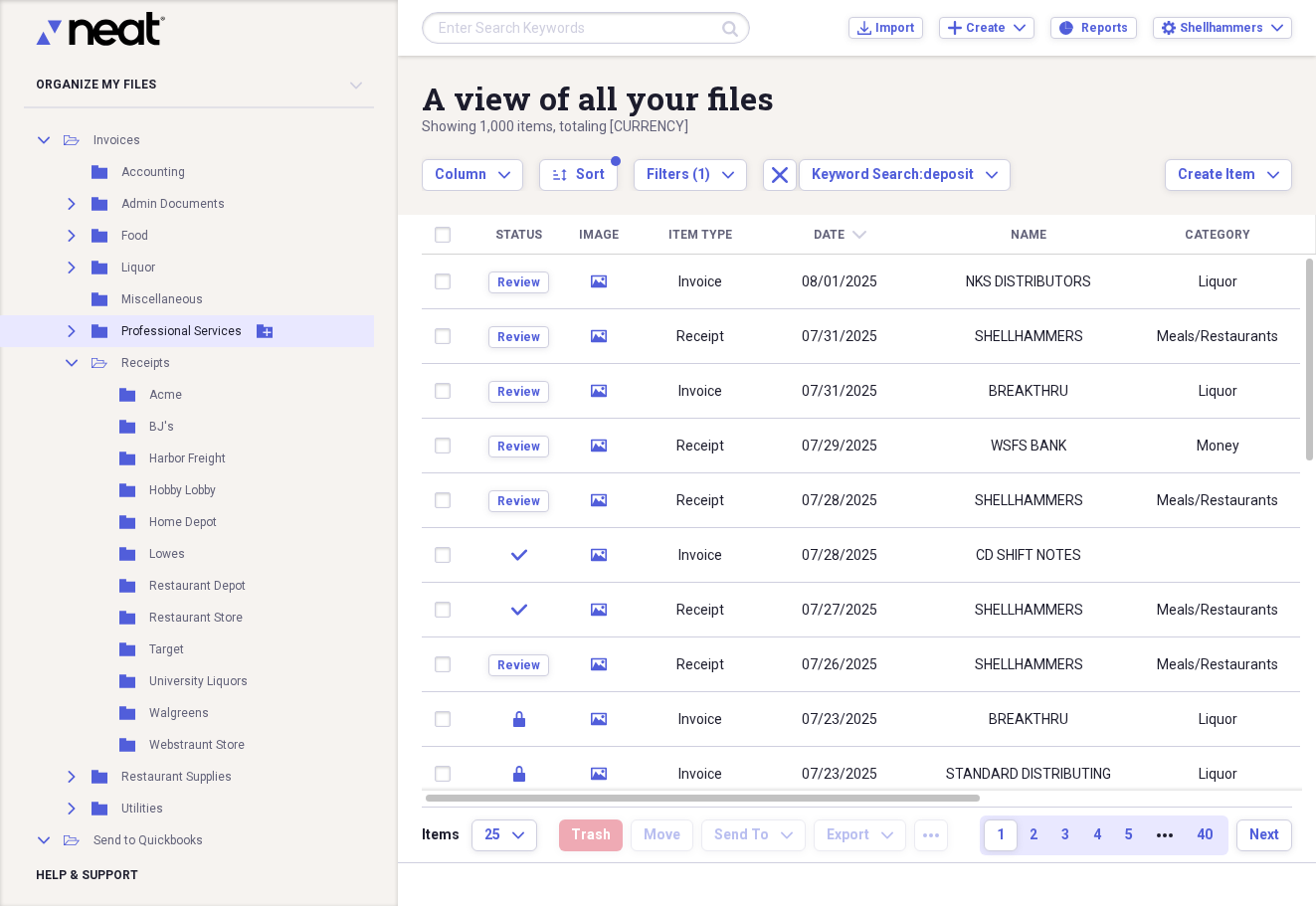 click on "Expand" 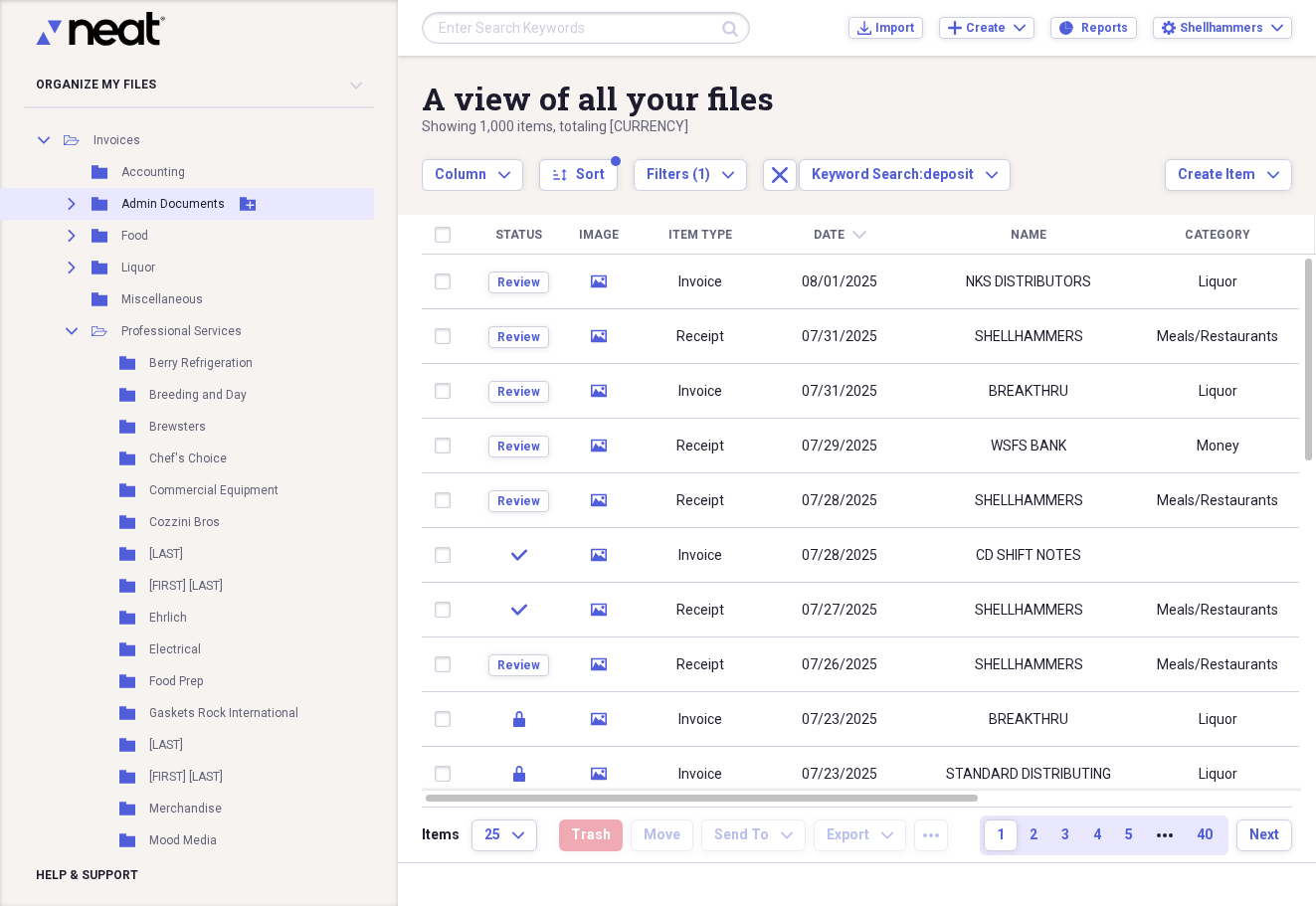 click on "Expand" at bounding box center [72, 204] 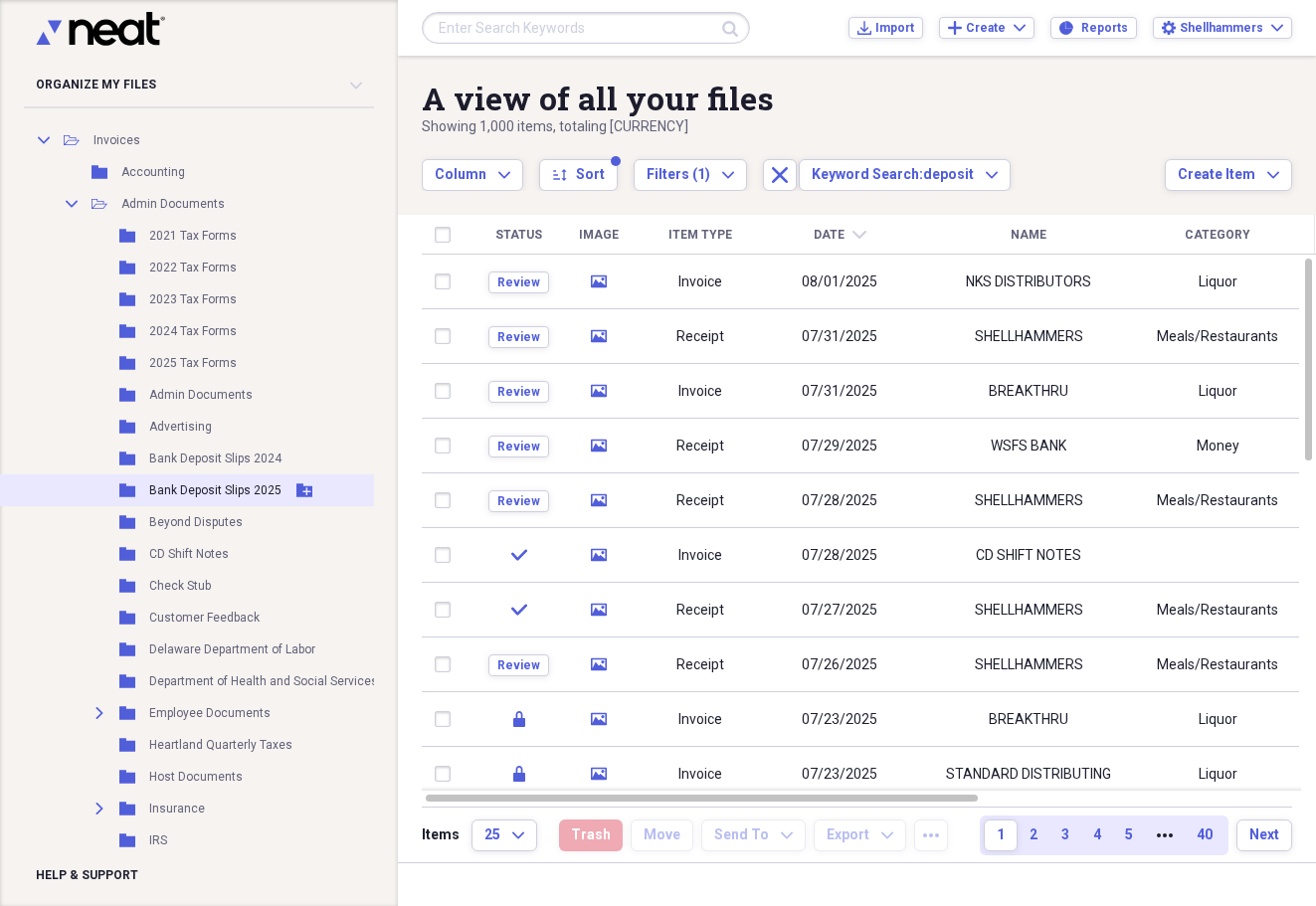 click on "Bank Deposit Slips 2025" at bounding box center (215, 490) 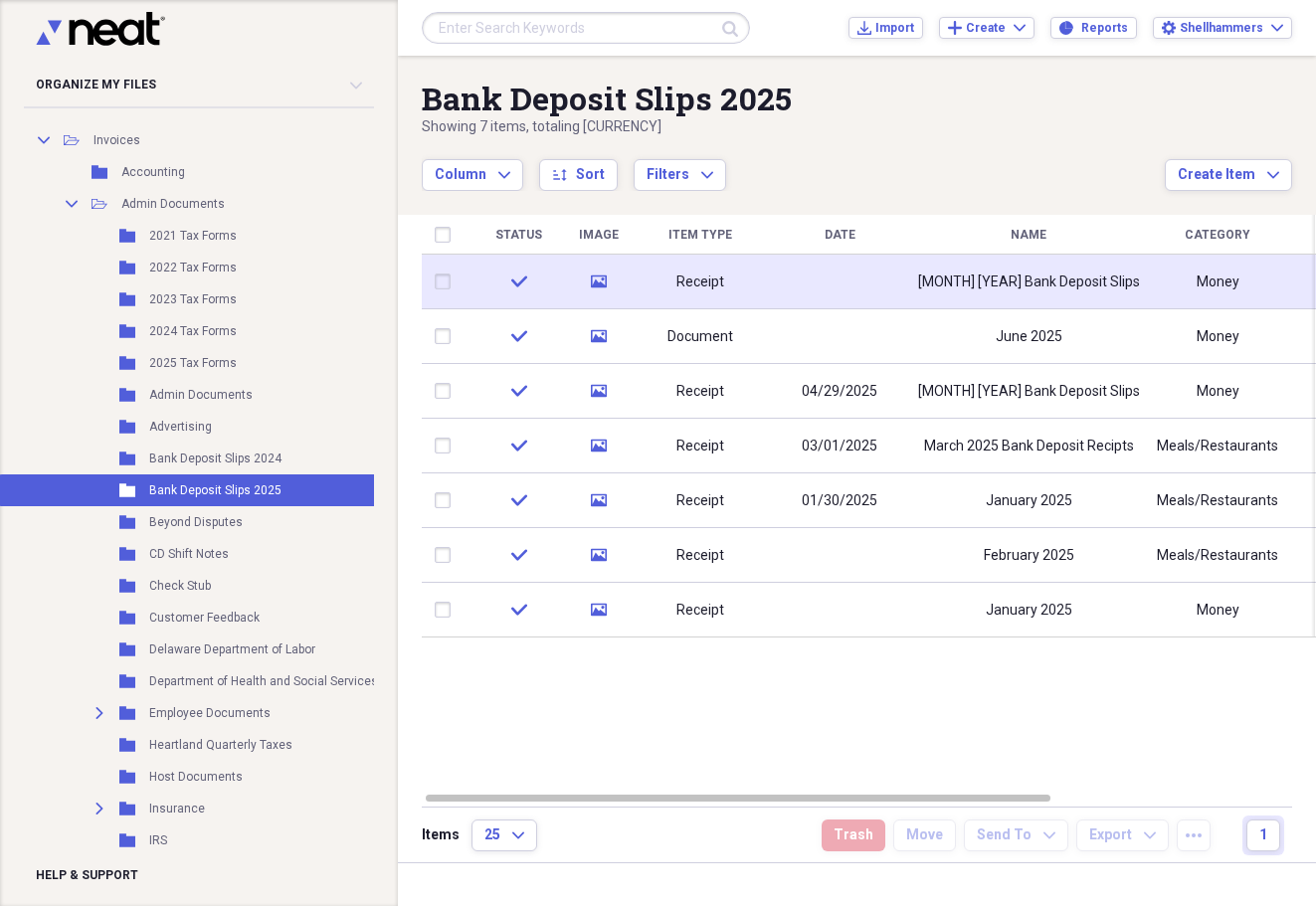 click at bounding box center [840, 281] 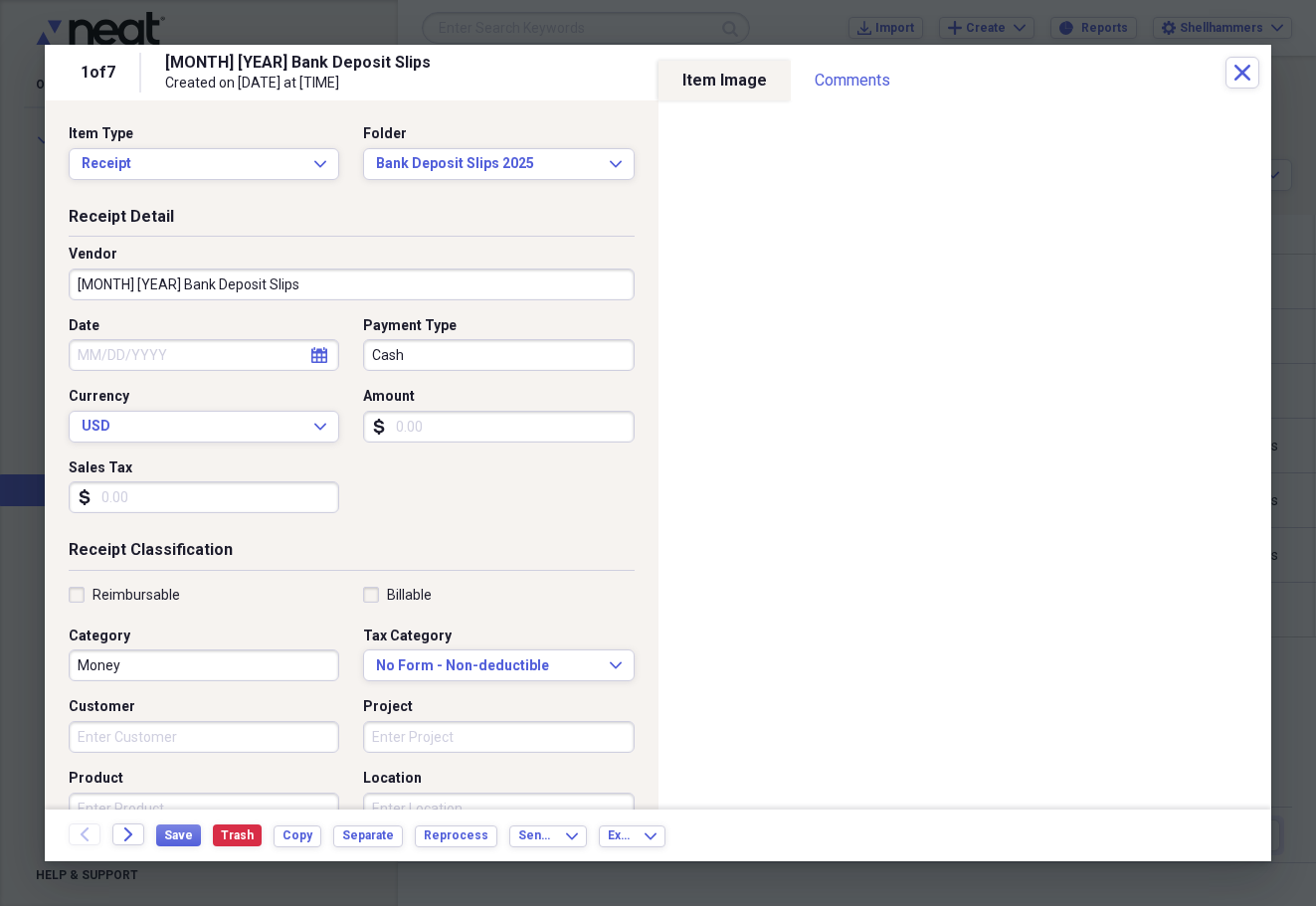 click at bounding box center (658, 453) 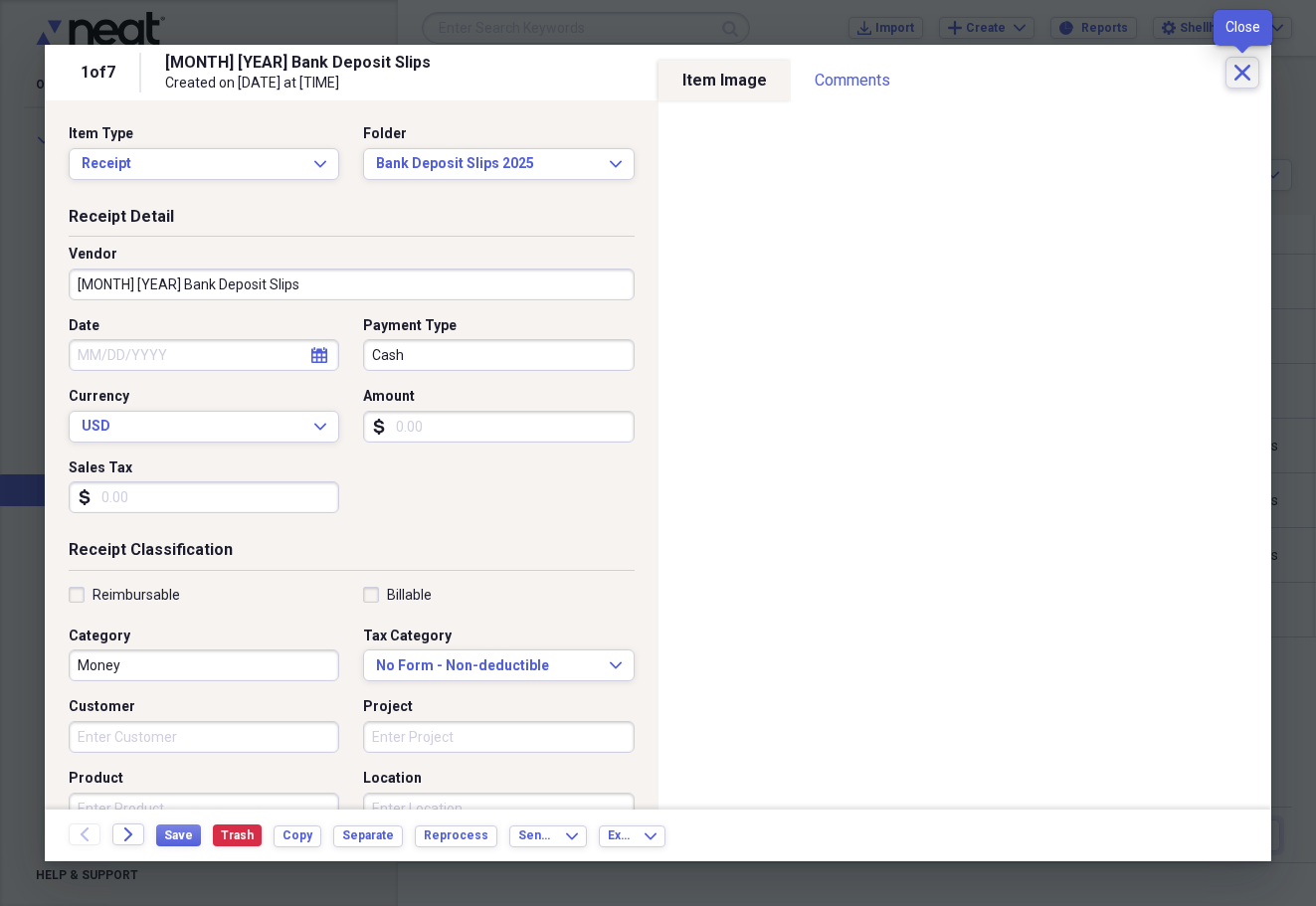 click on "Close" at bounding box center [1242, 73] 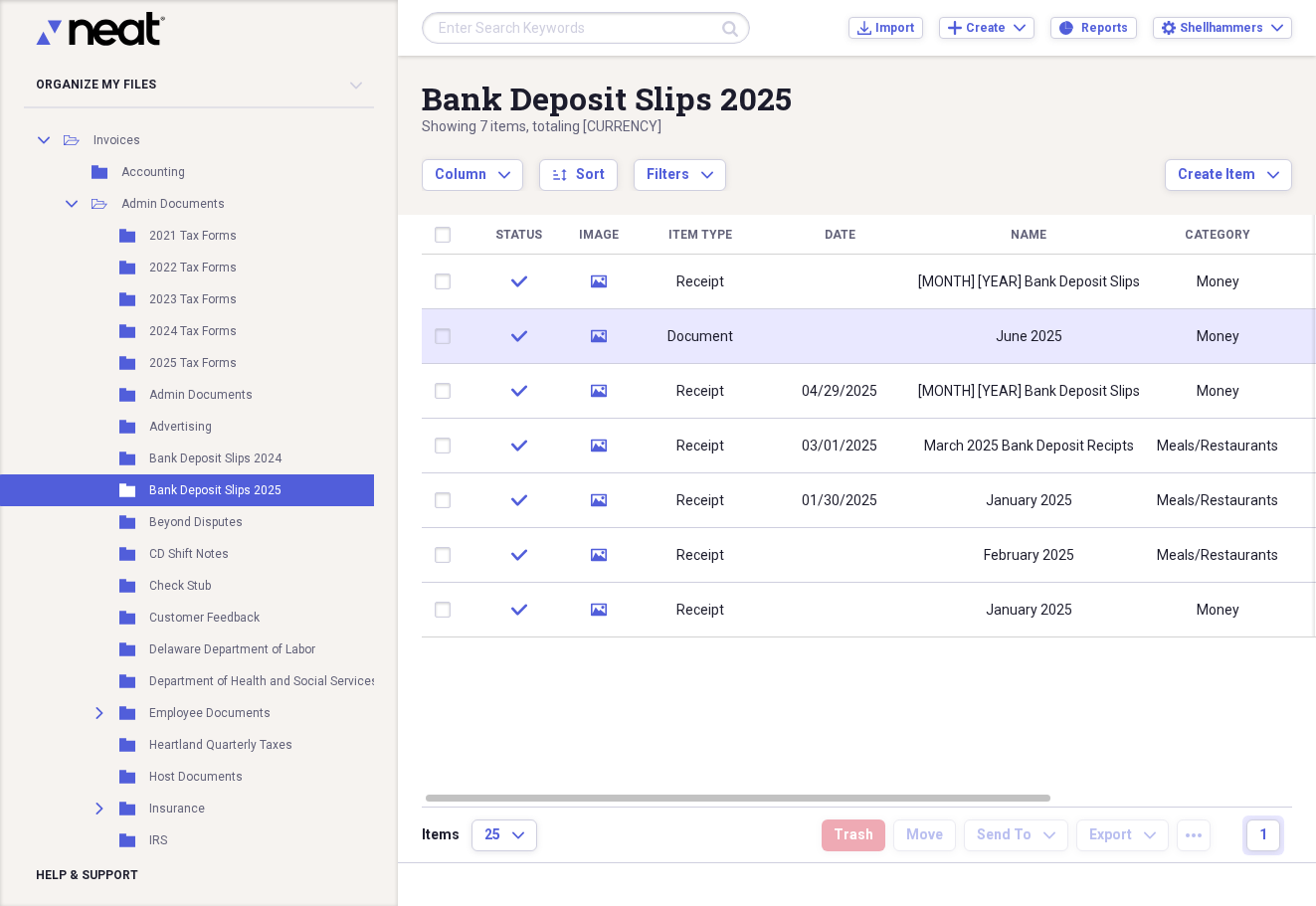 click at bounding box center (840, 336) 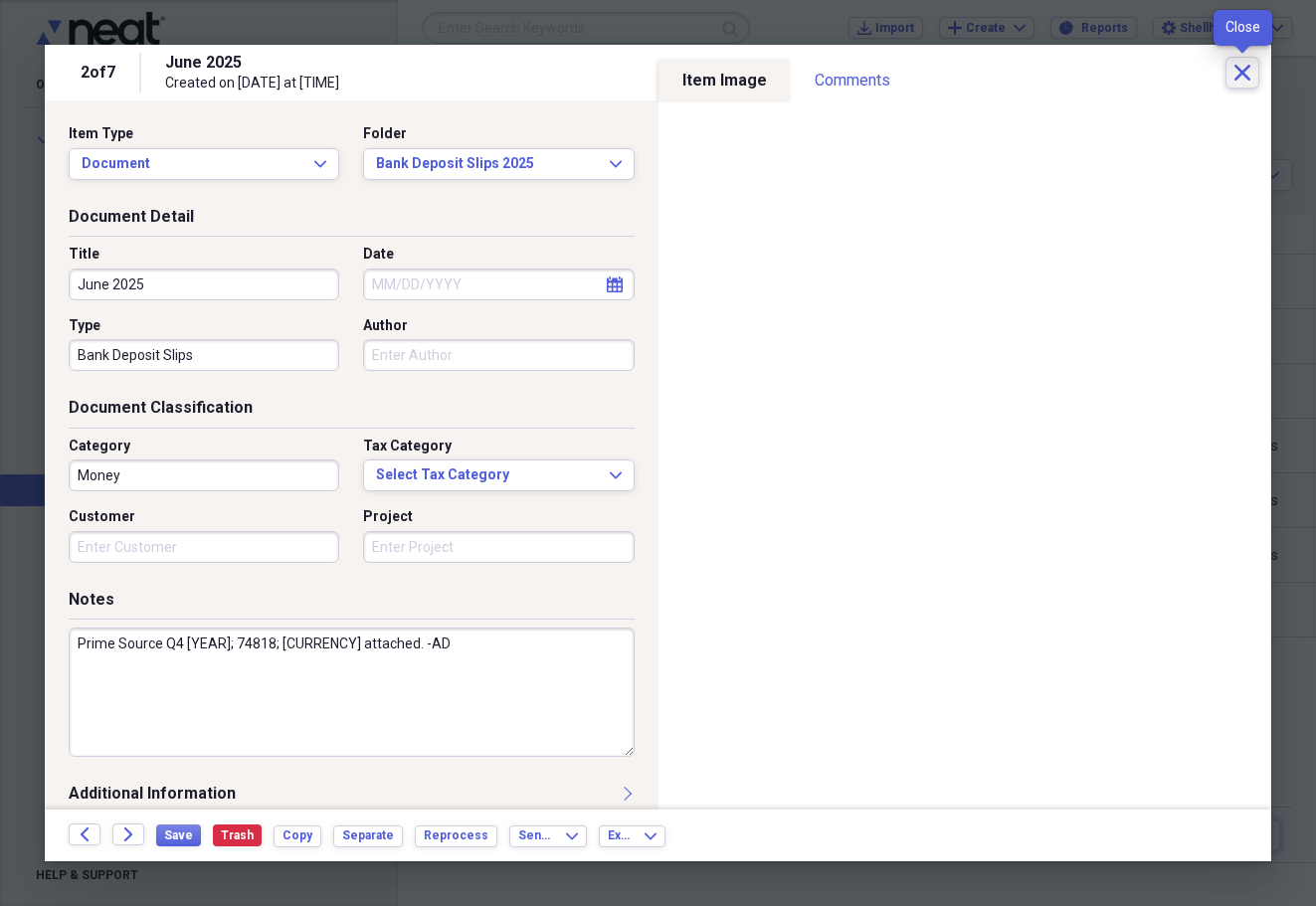 click 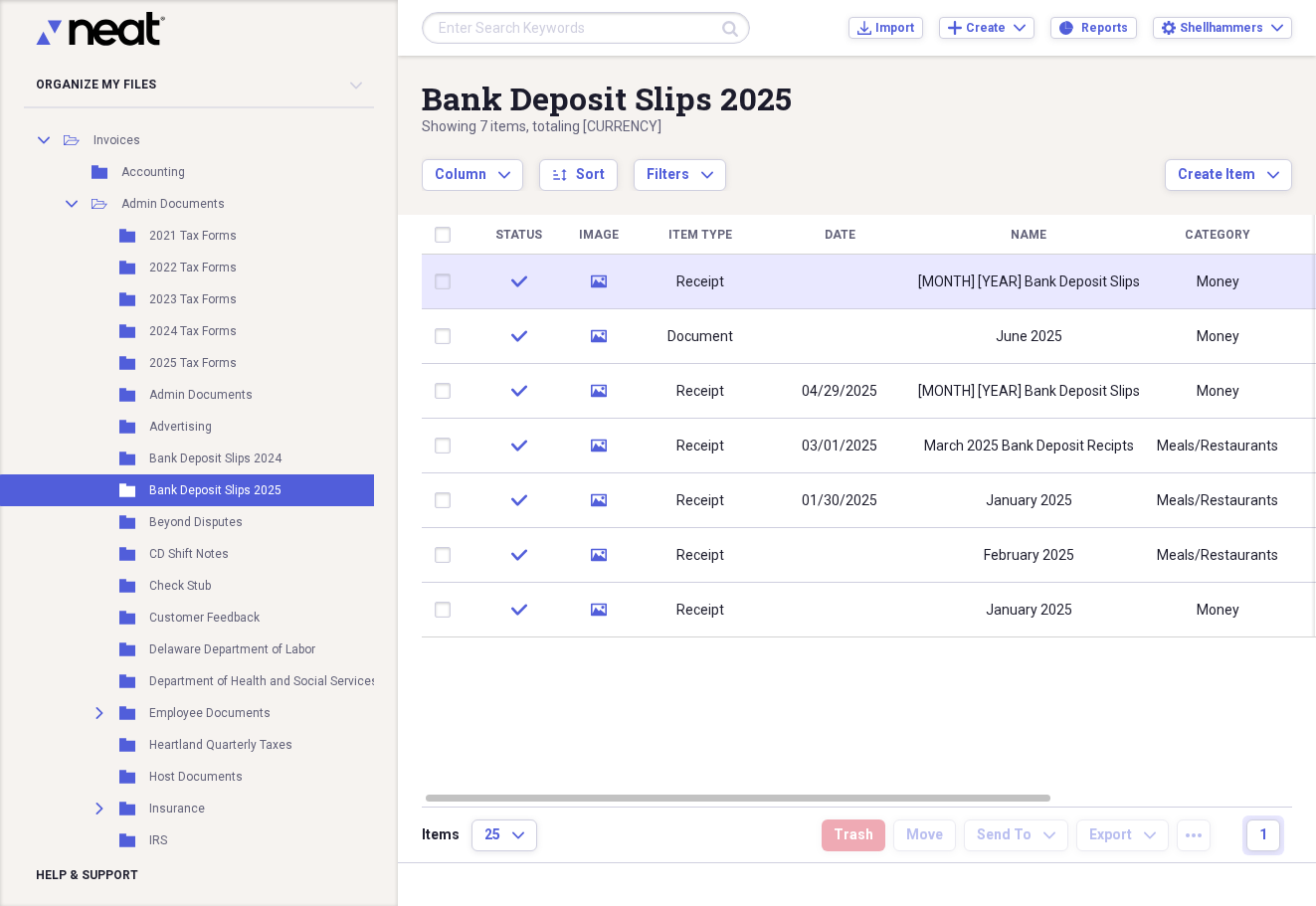 click at bounding box center [840, 281] 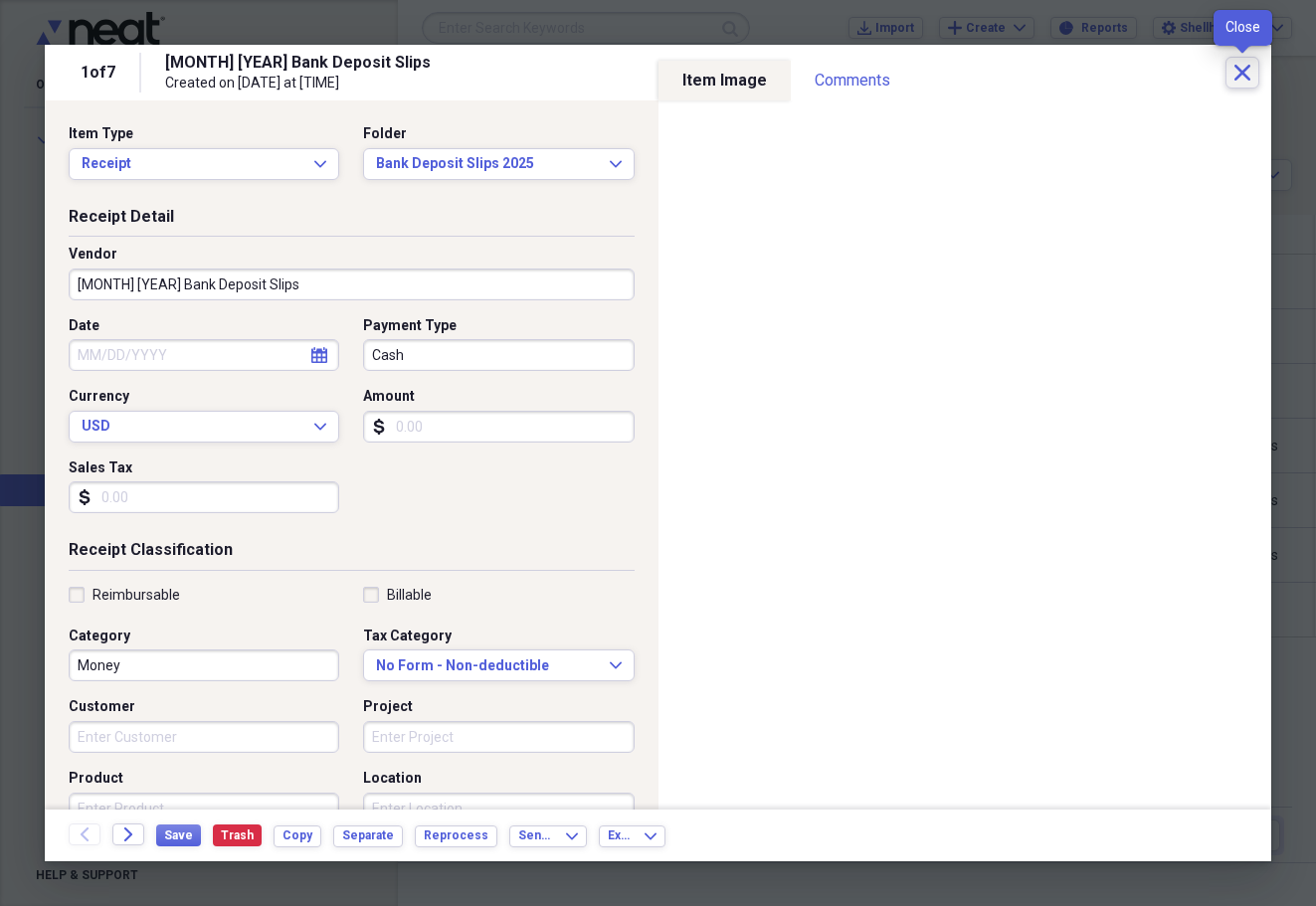 click on "Close" at bounding box center [1242, 73] 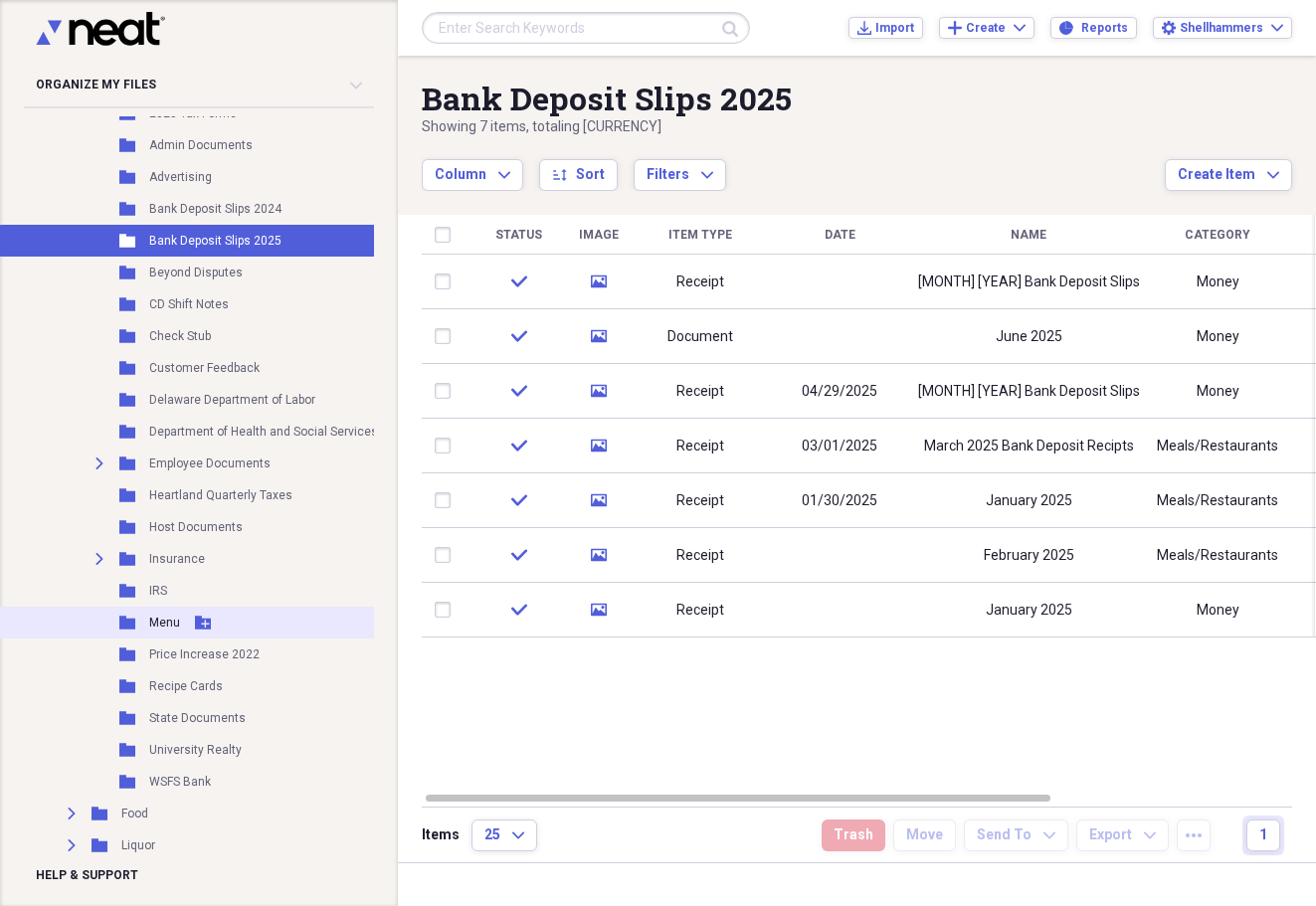 scroll, scrollTop: 466, scrollLeft: 0, axis: vertical 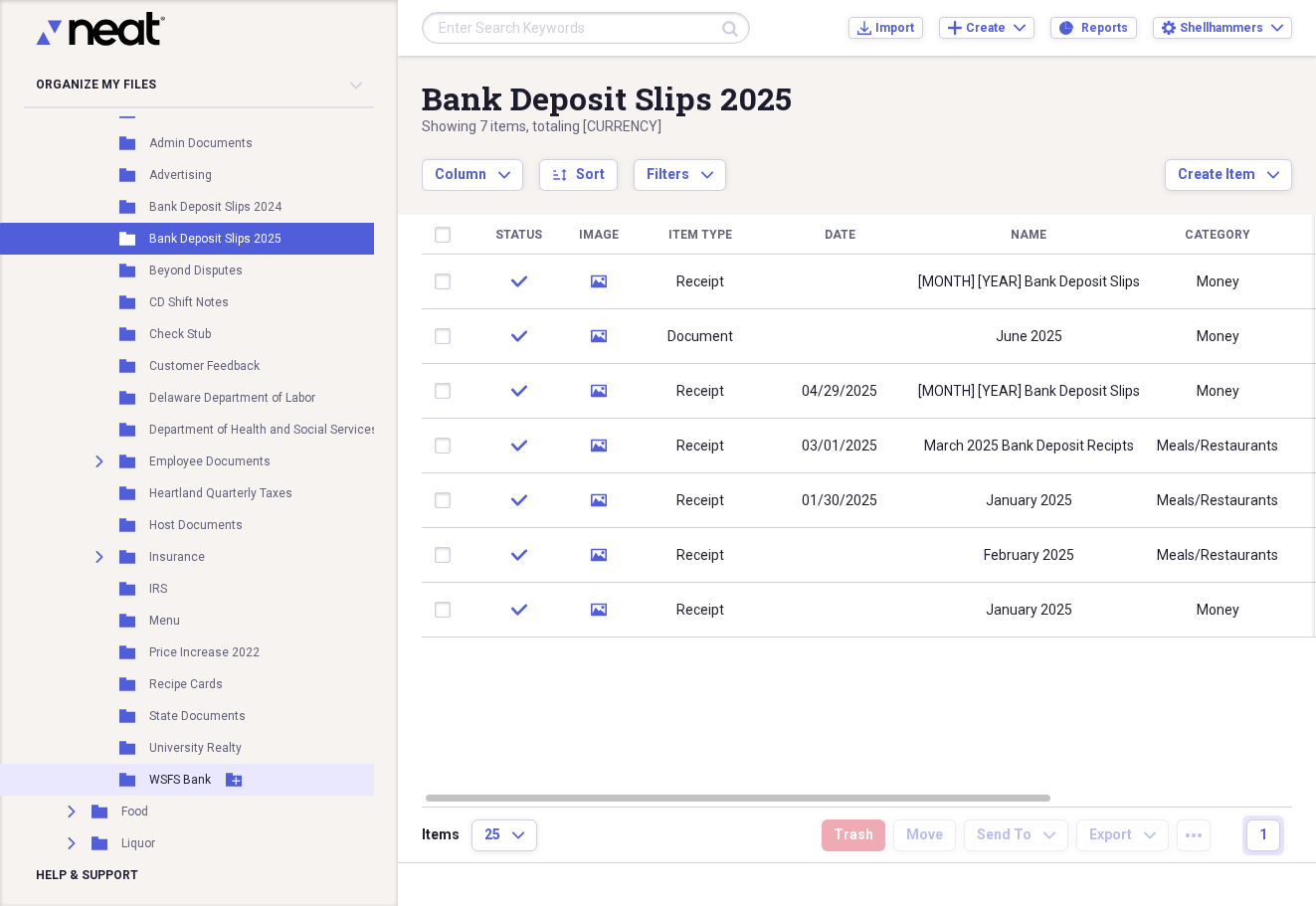 click on "WSFS Bank" at bounding box center (180, 780) 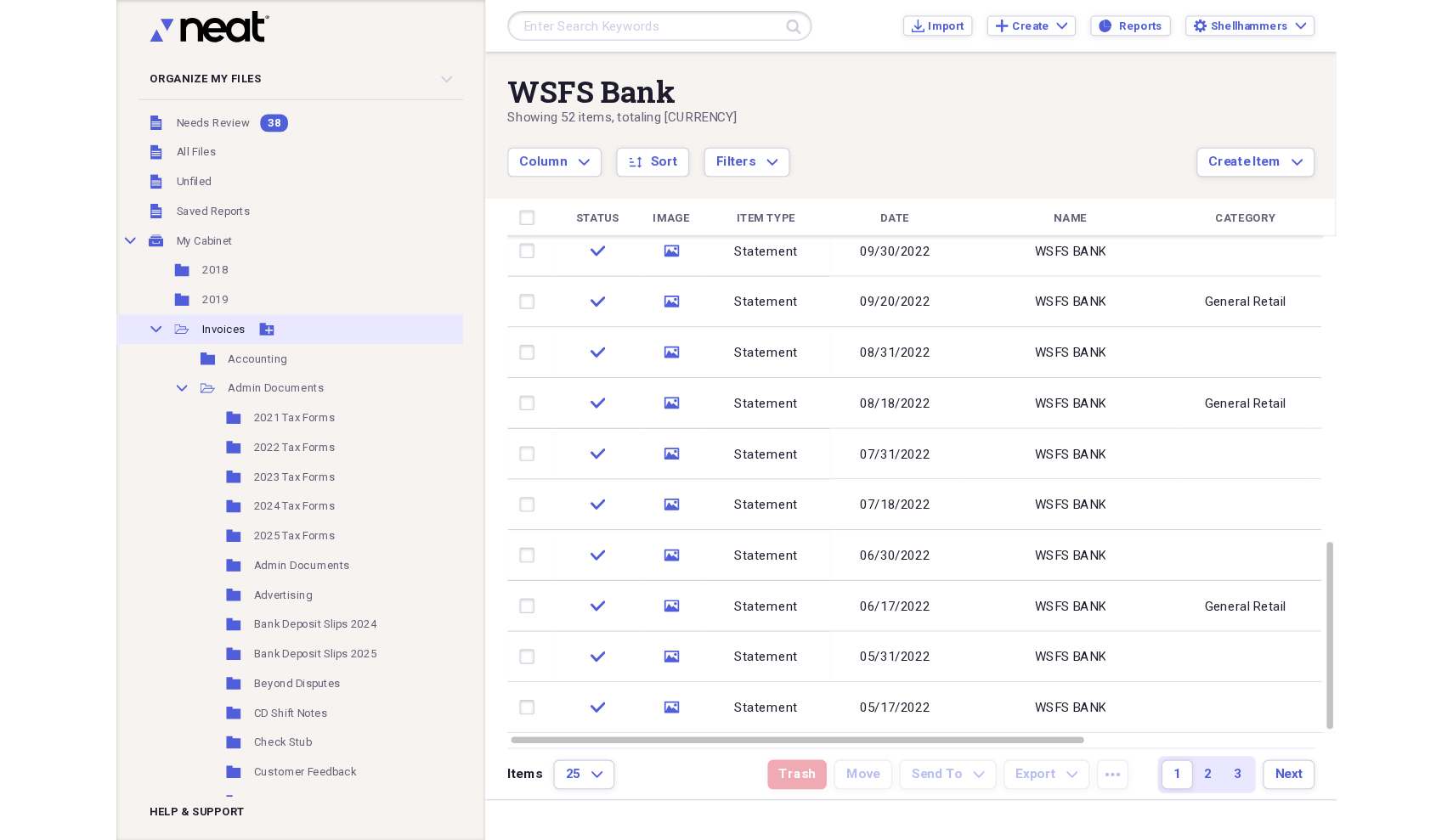 scroll, scrollTop: 0, scrollLeft: 1, axis: horizontal 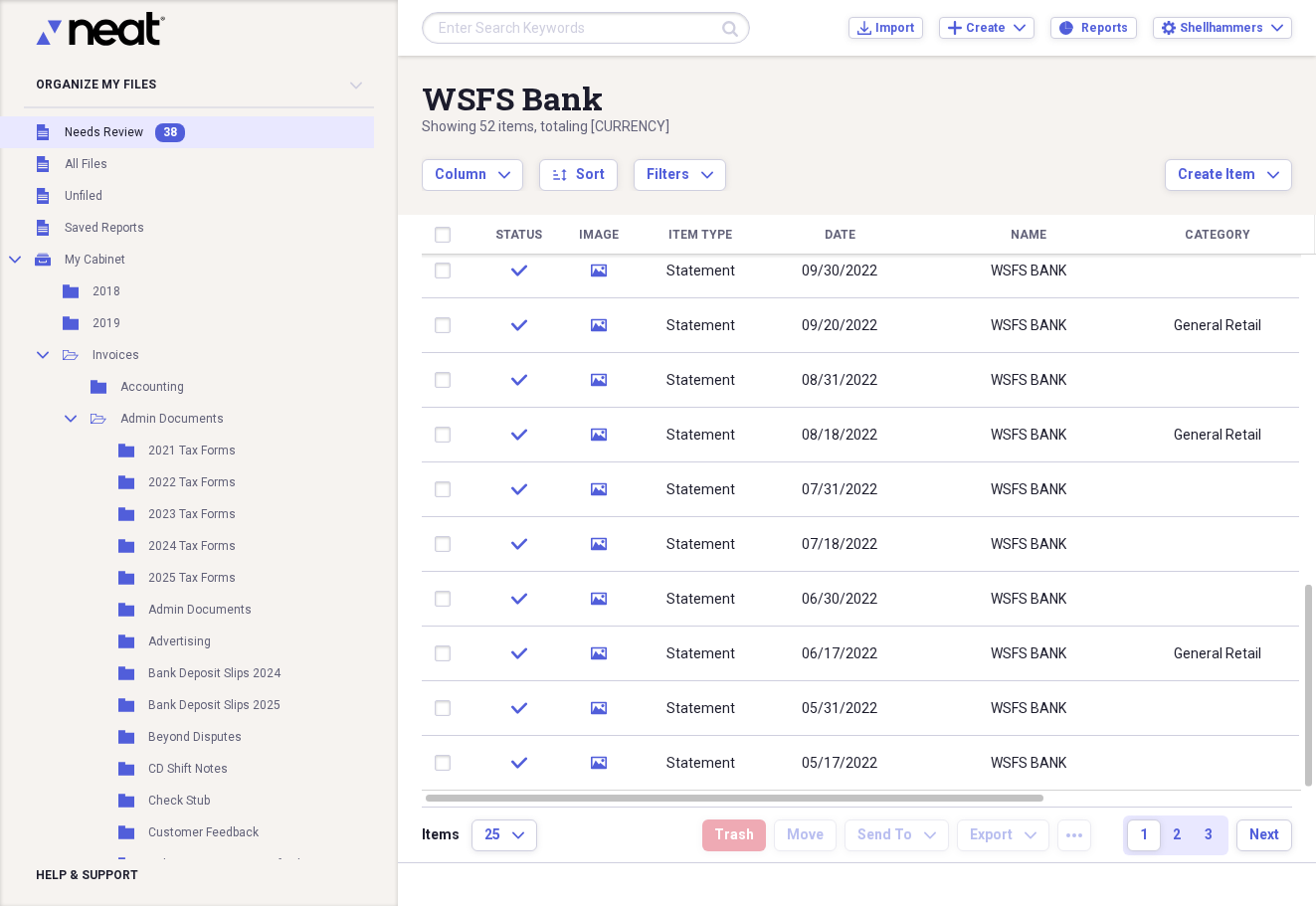 click on "Needs Review" at bounding box center (103, 132) 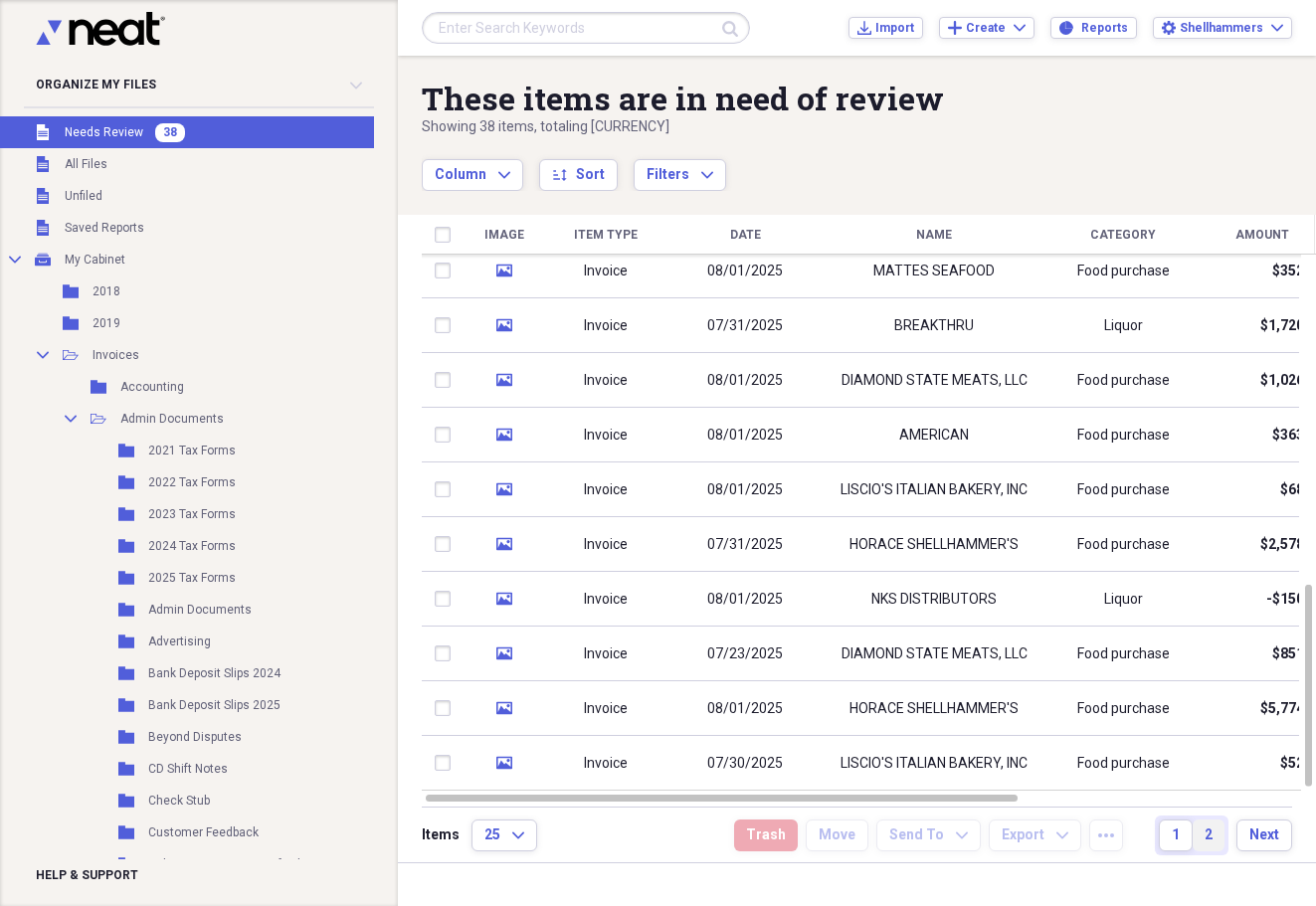 click on "2" at bounding box center [1209, 835] 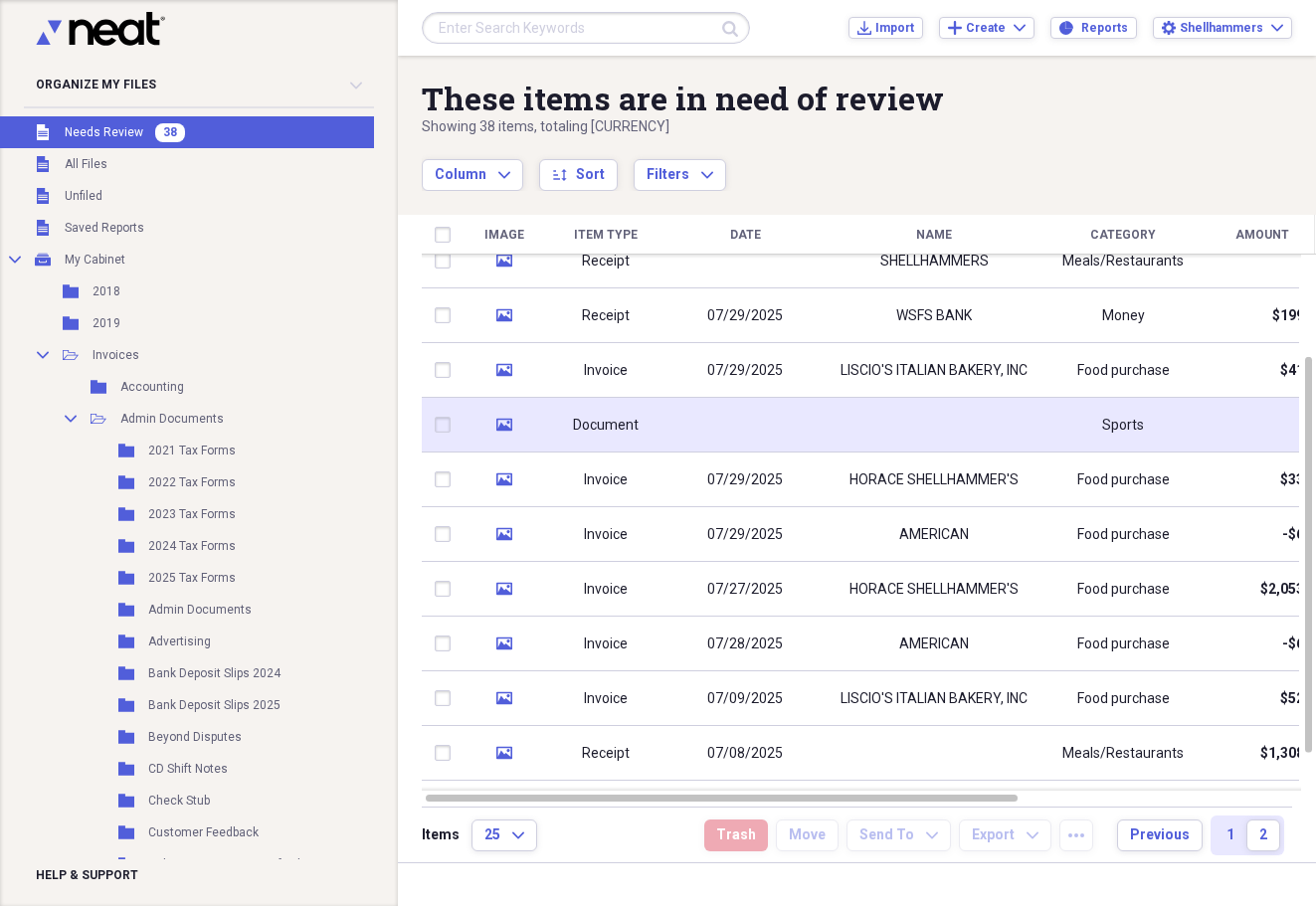 click at bounding box center (934, 425) 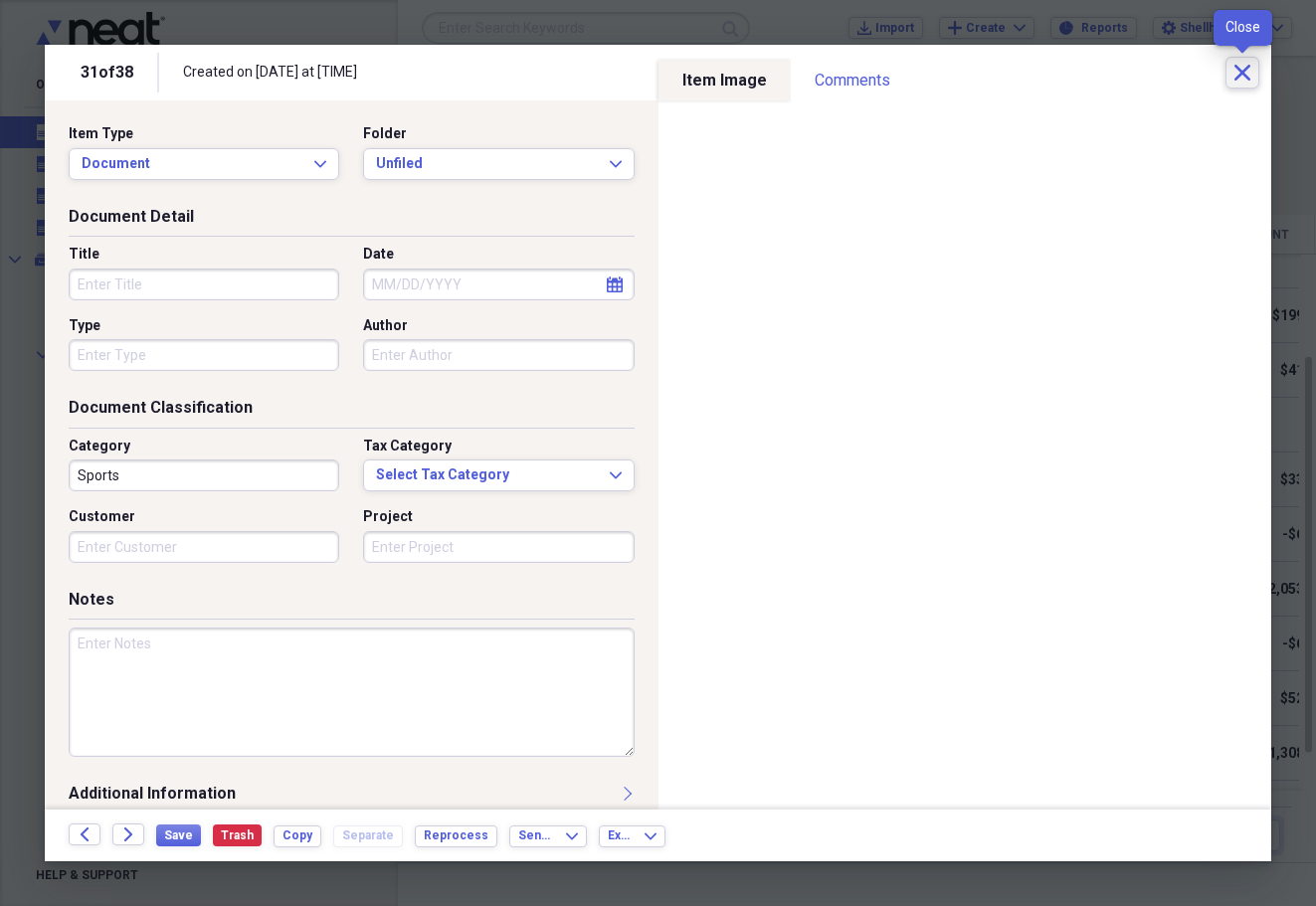click 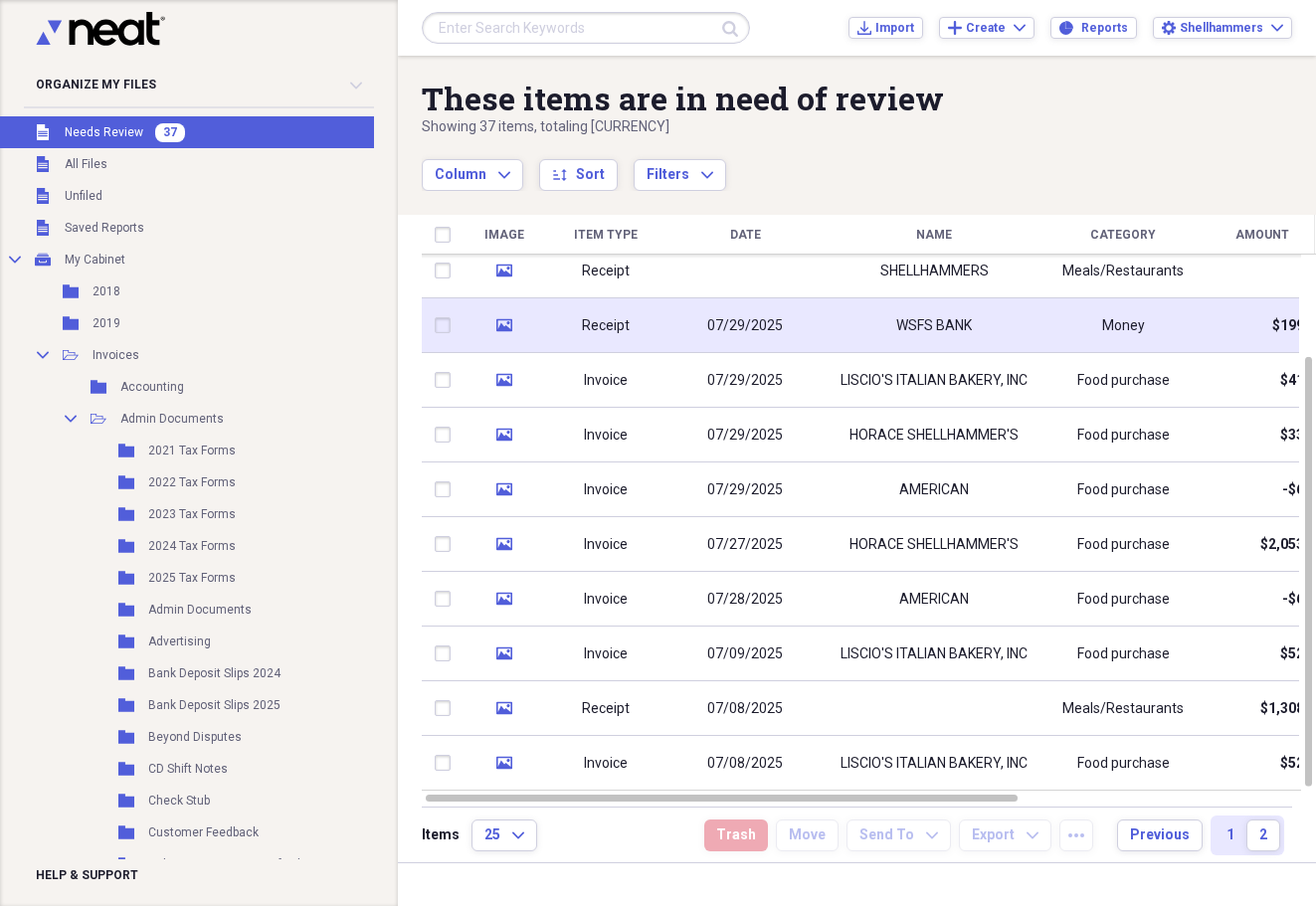 click on "WSFS BANK" at bounding box center (934, 325) 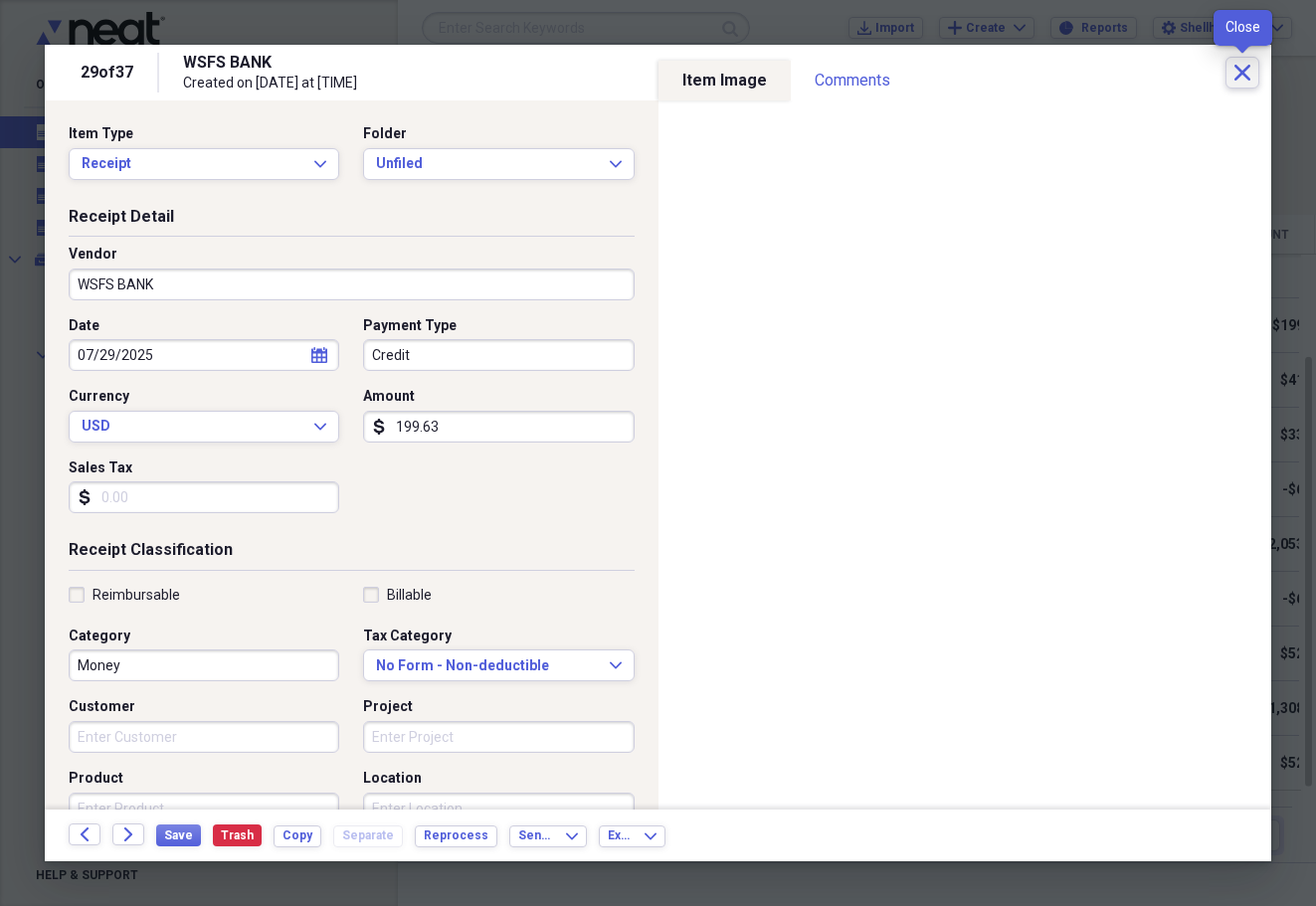 click on "Close" 